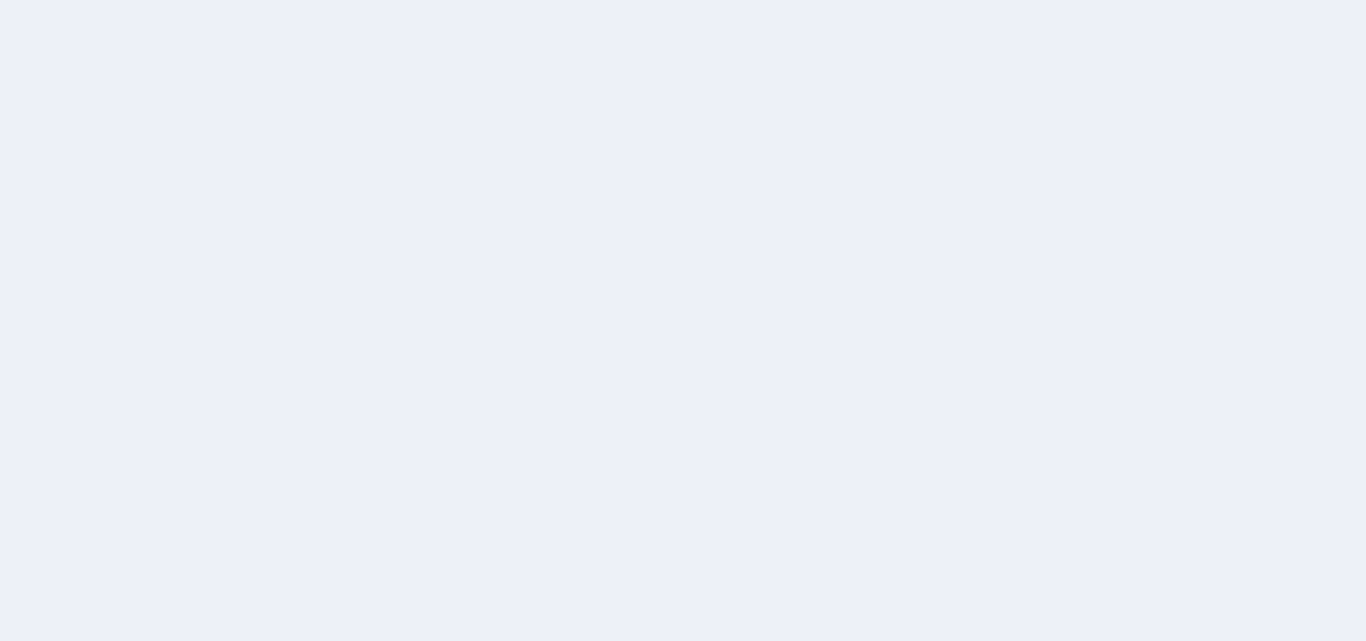 scroll, scrollTop: 0, scrollLeft: 0, axis: both 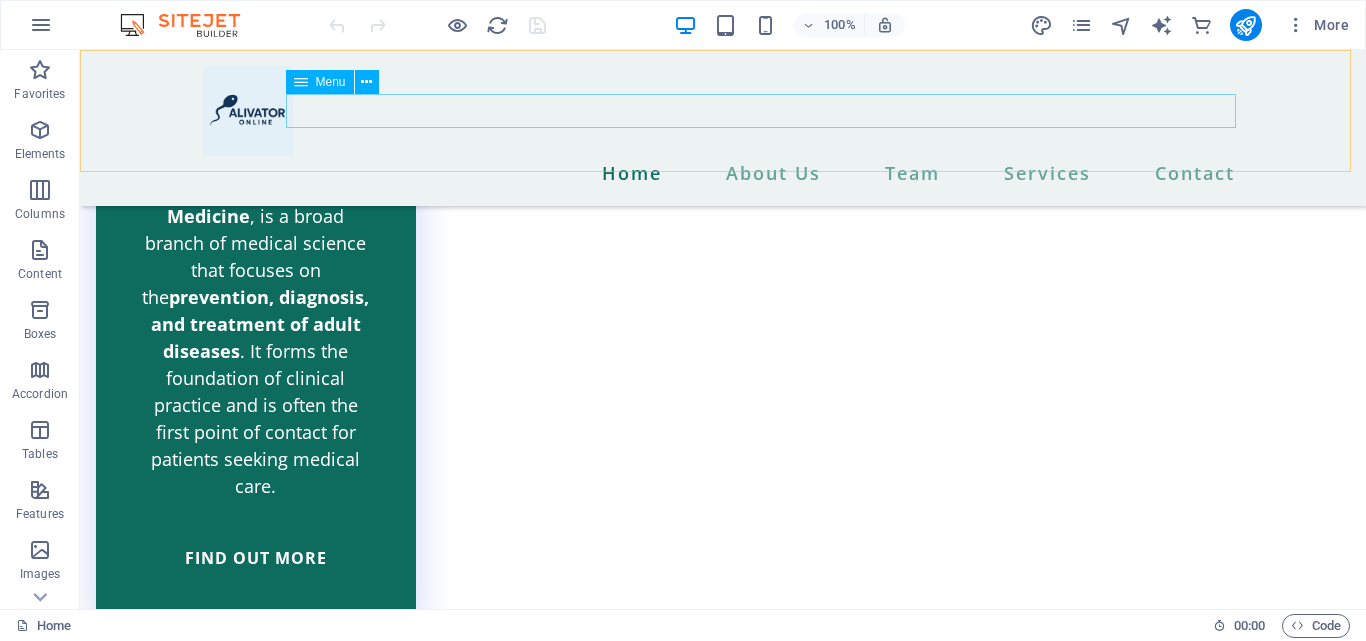 click on "Home About Us Team Services Contact" at bounding box center [723, 173] 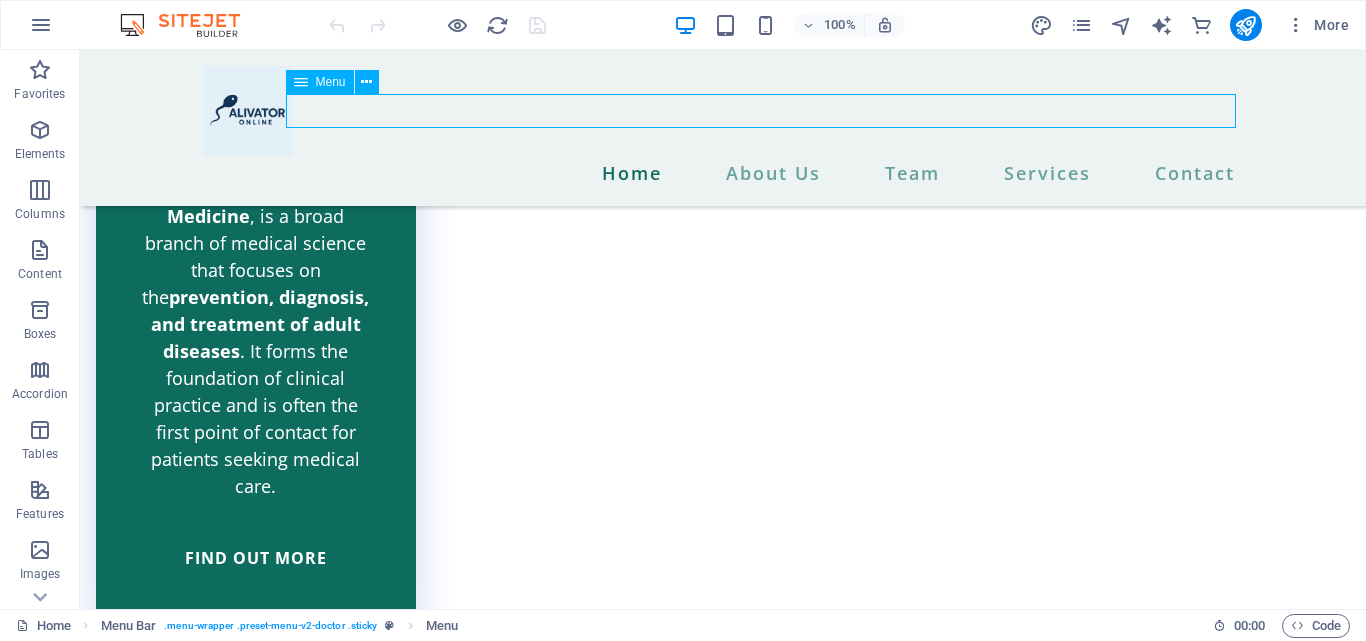 click on "Home About Us Team Services Contact" at bounding box center [723, 173] 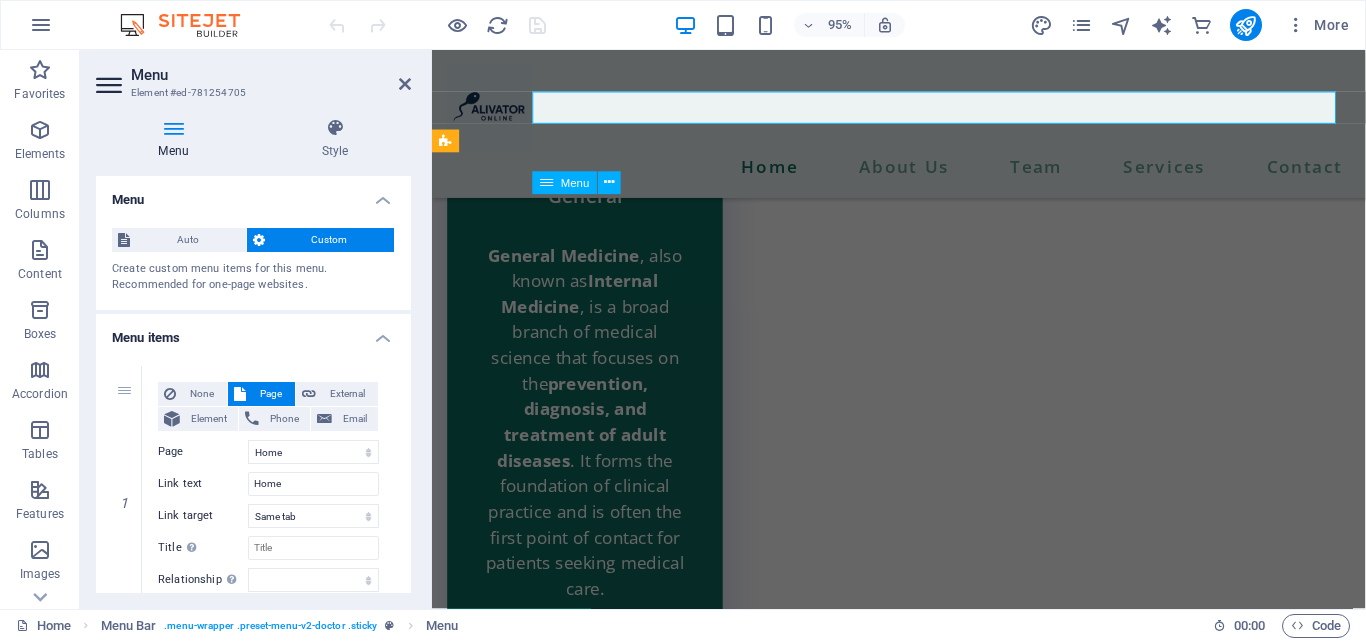scroll, scrollTop: 8063, scrollLeft: 0, axis: vertical 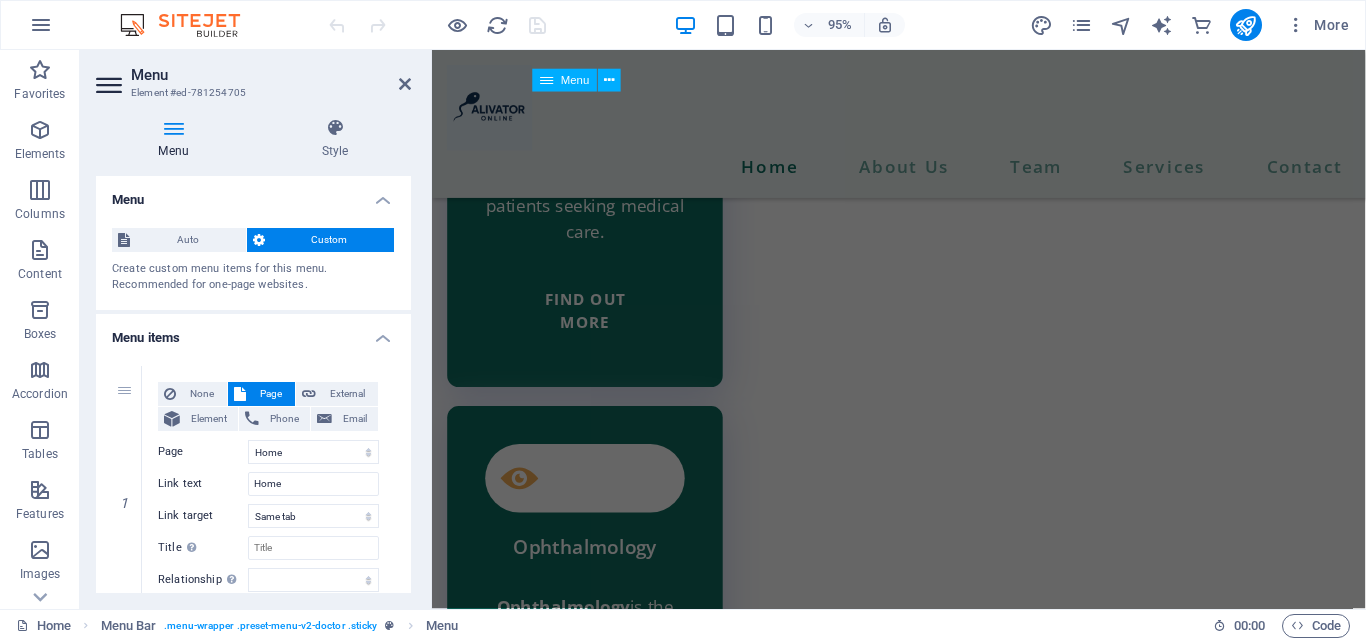 click on "Home About Us Team Services Contact" at bounding box center [923, 173] 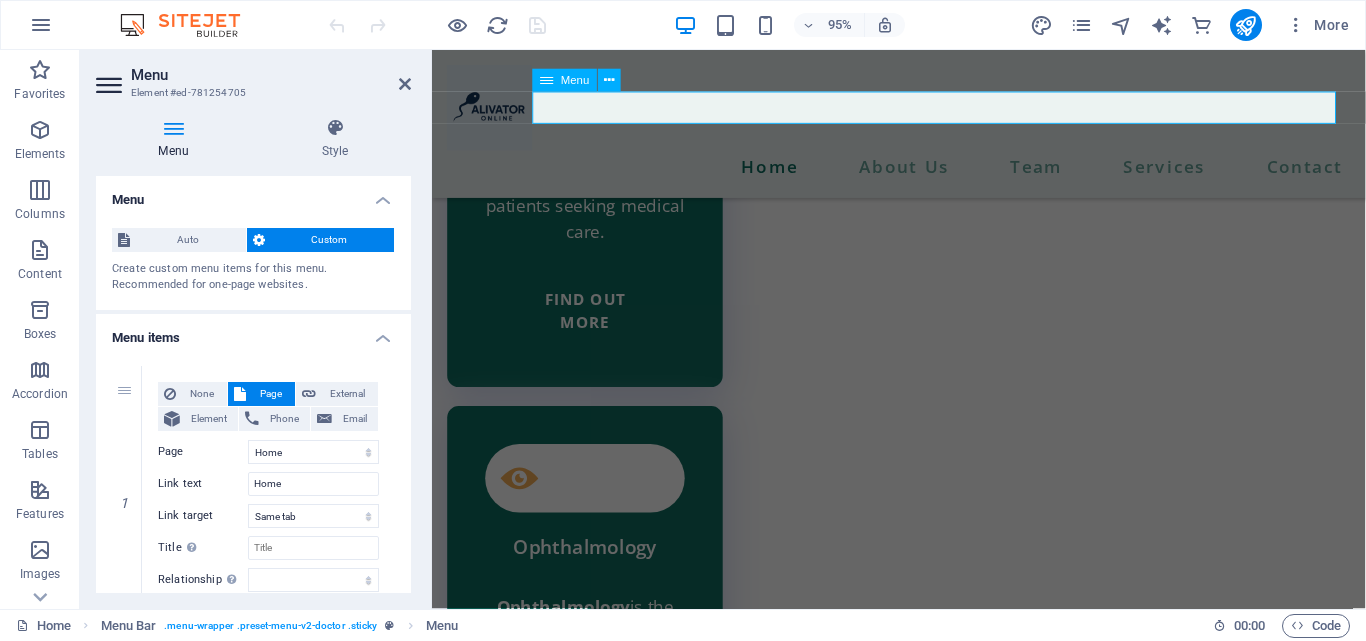 click on "Home About Us Team Services Contact" at bounding box center (923, 173) 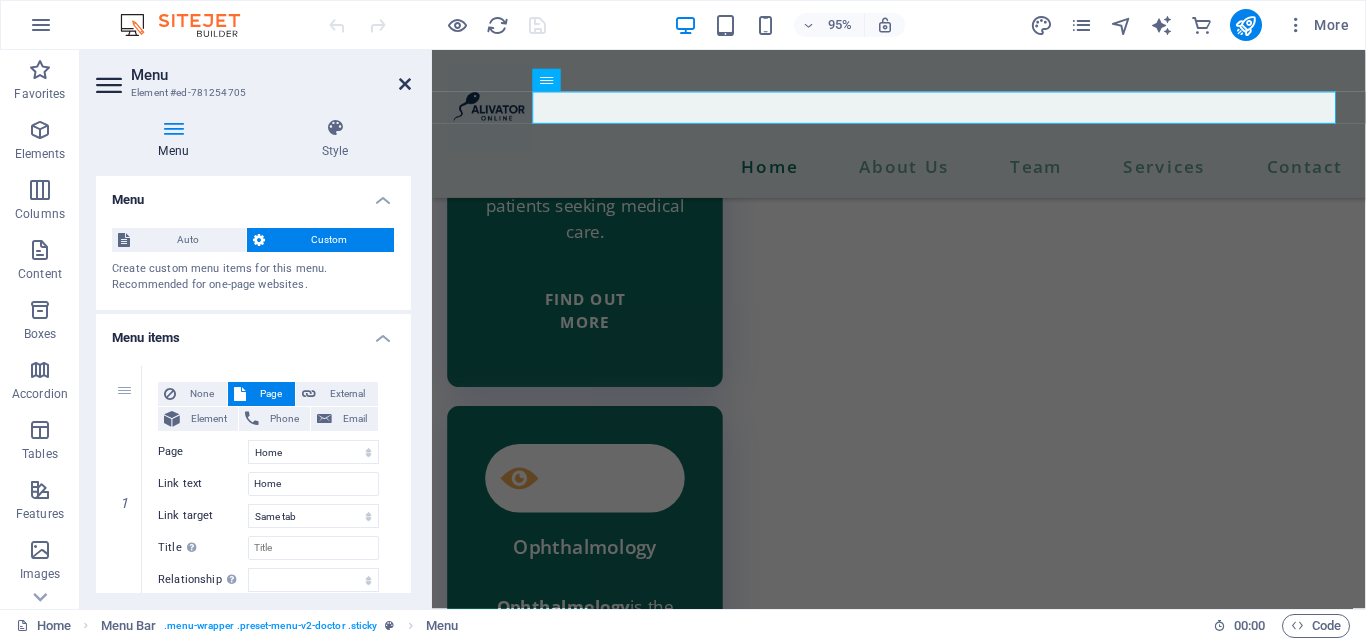 click at bounding box center (405, 84) 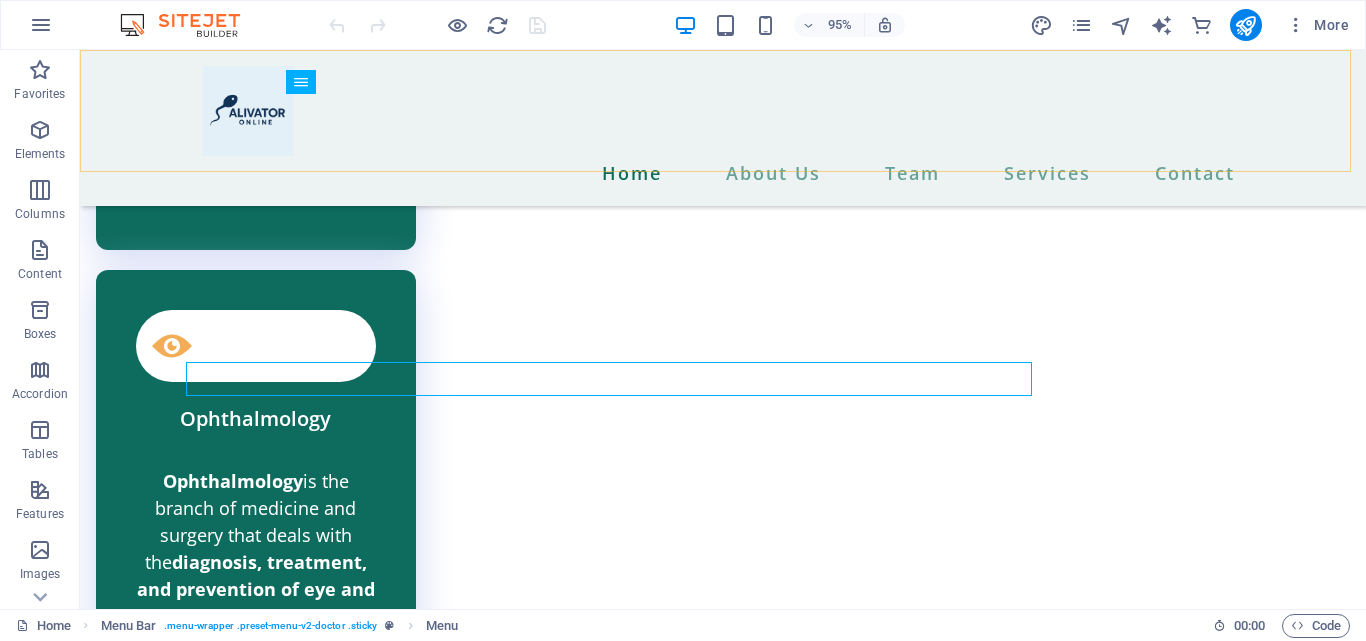 scroll, scrollTop: 7687, scrollLeft: 0, axis: vertical 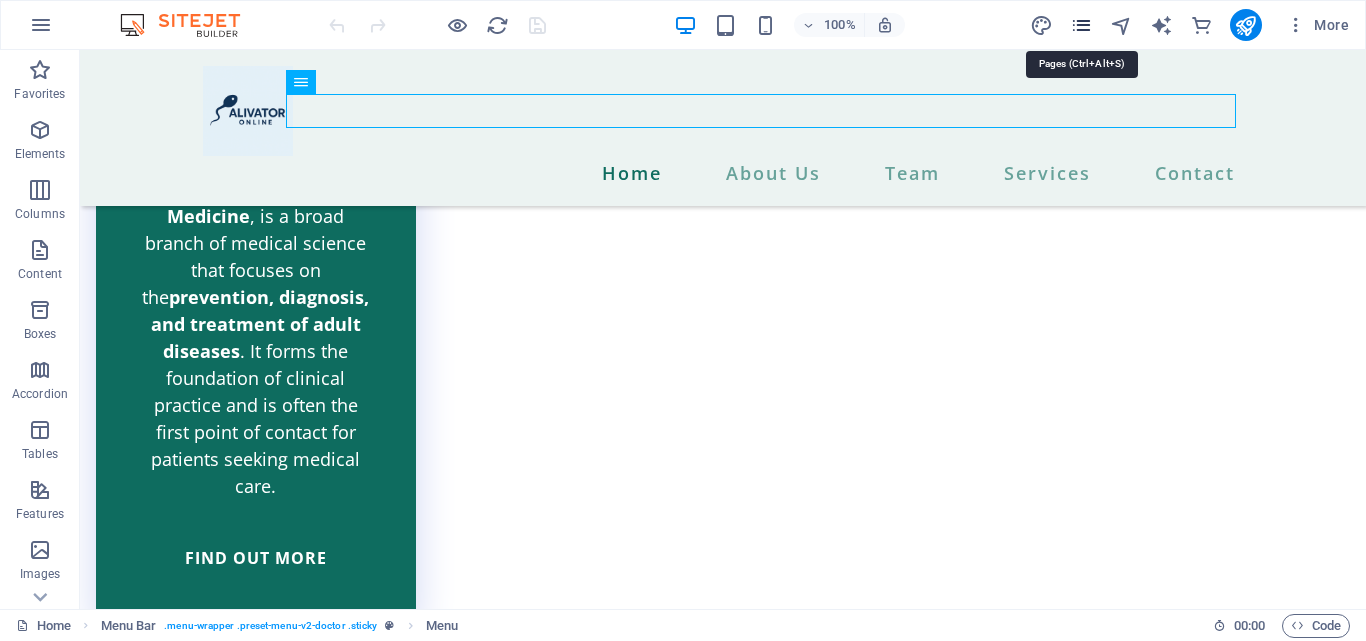 click at bounding box center (1081, 25) 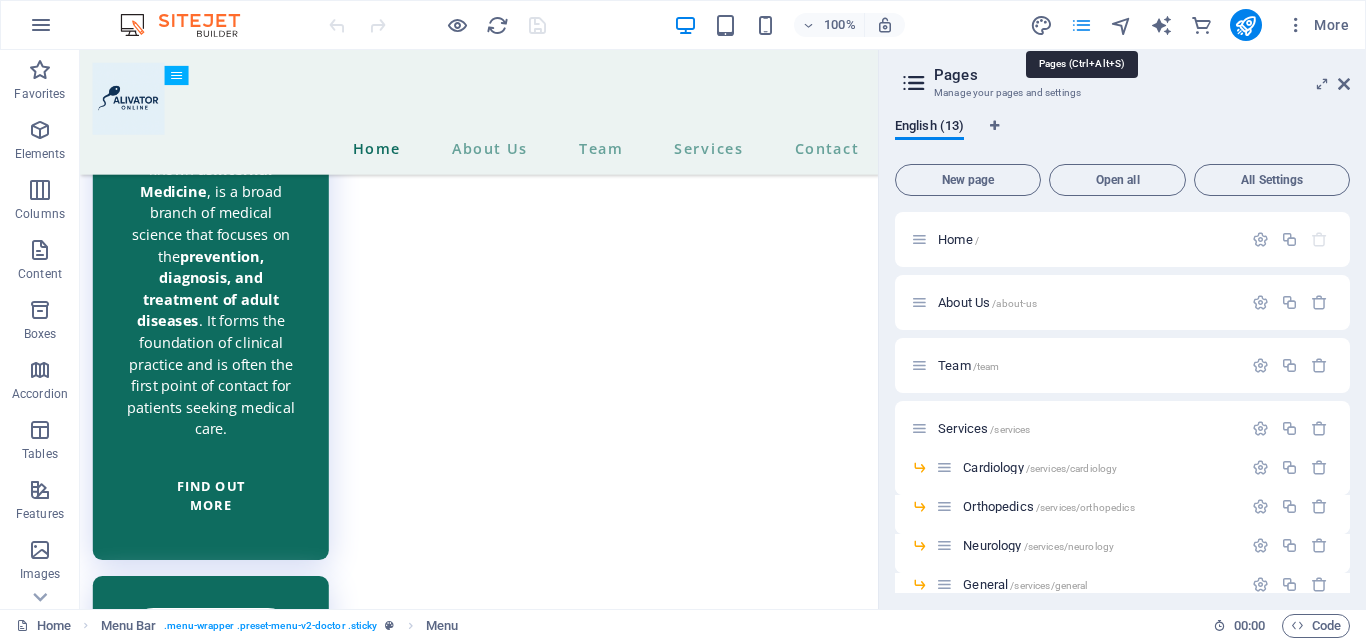 scroll, scrollTop: 8024, scrollLeft: 0, axis: vertical 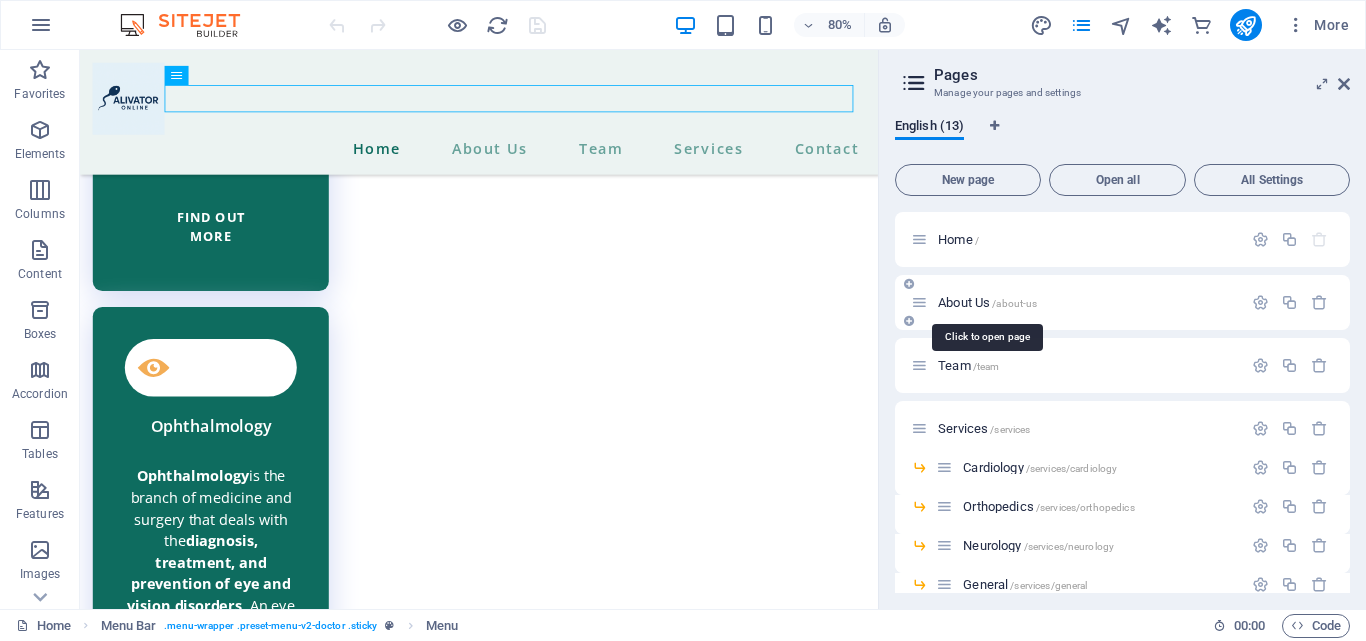 click on "About Us /about-us" at bounding box center [987, 302] 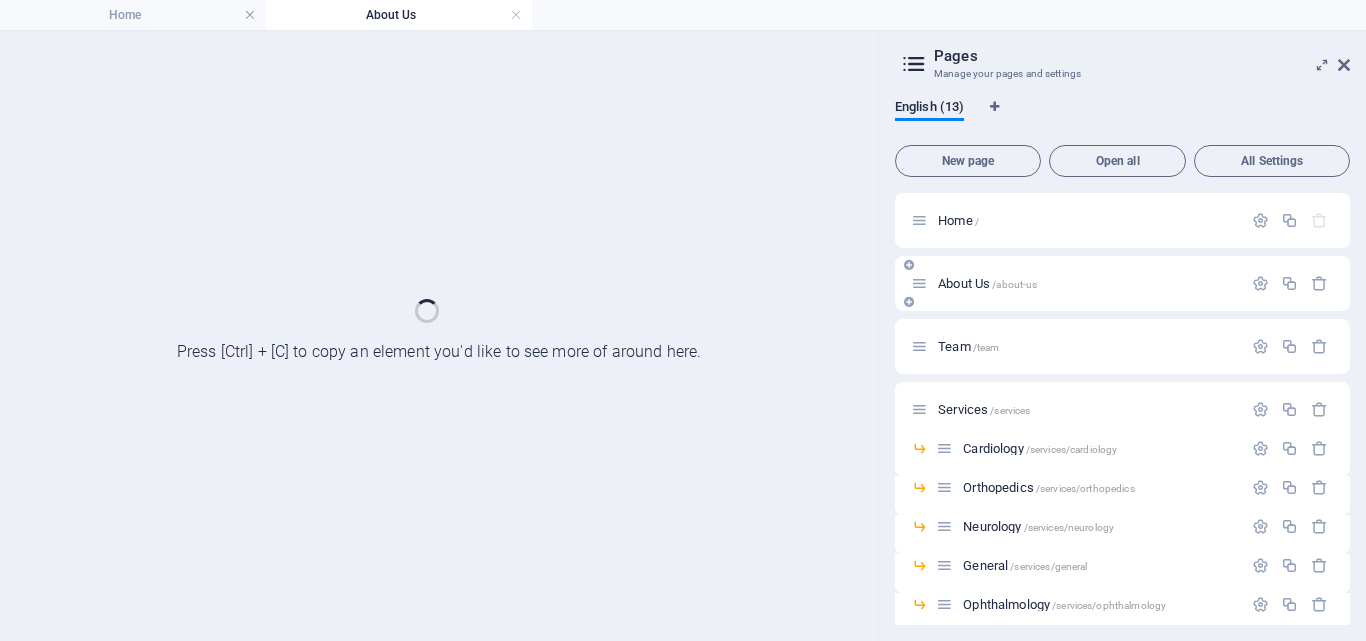 scroll, scrollTop: 0, scrollLeft: 0, axis: both 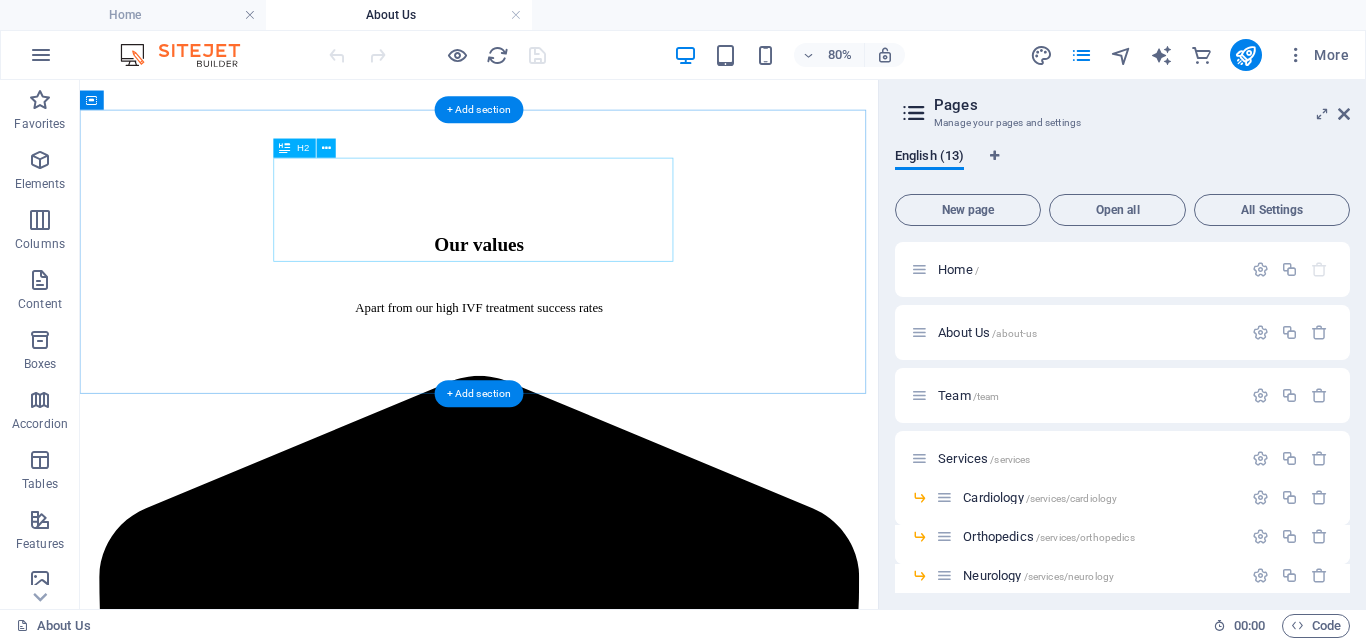 click on "What lead us to what we are [DATE]" at bounding box center (579, 3780) 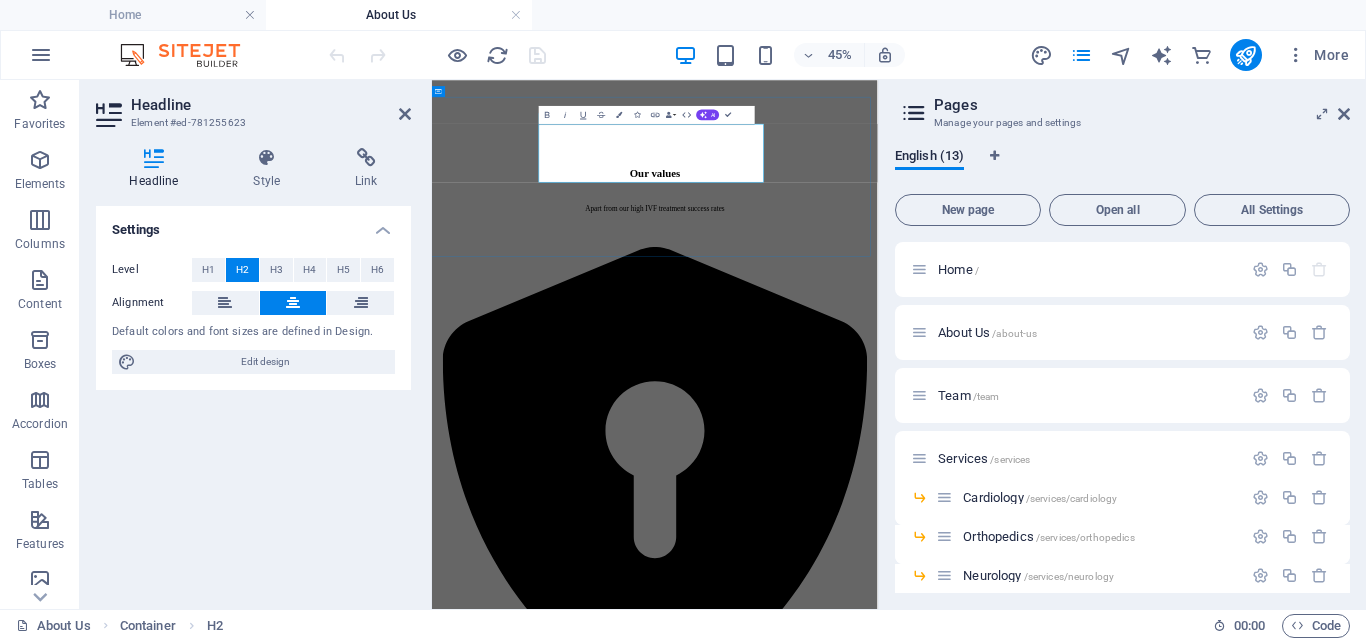 click on "What lead us to what we are [DATE]" at bounding box center (927, 3759) 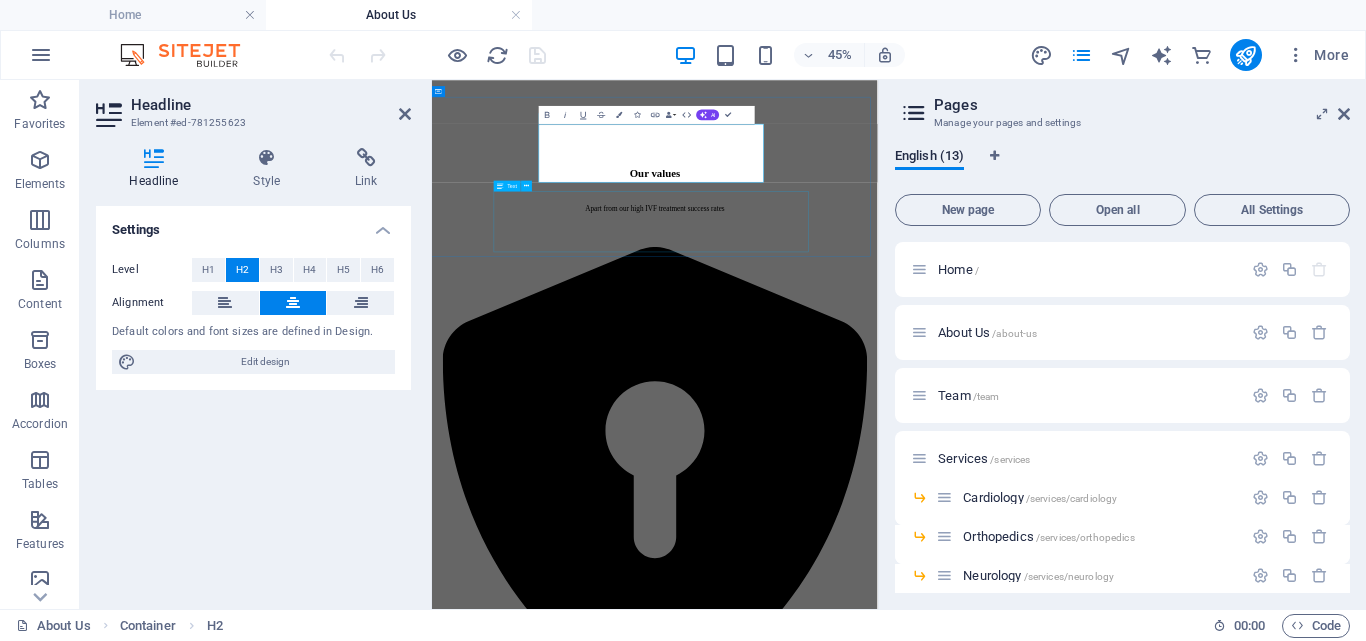 click on "Lorem ipsum dolor sit amet, consectetur adipiscing elit. Nisl scelerisque suspendisse mi varius phasellus. Mauris ut est quisque at facilisi suscipit pellentesque at viverra. At vel quis ullamcorper ut suspendisse eget non sagittis." at bounding box center (927, 3872) 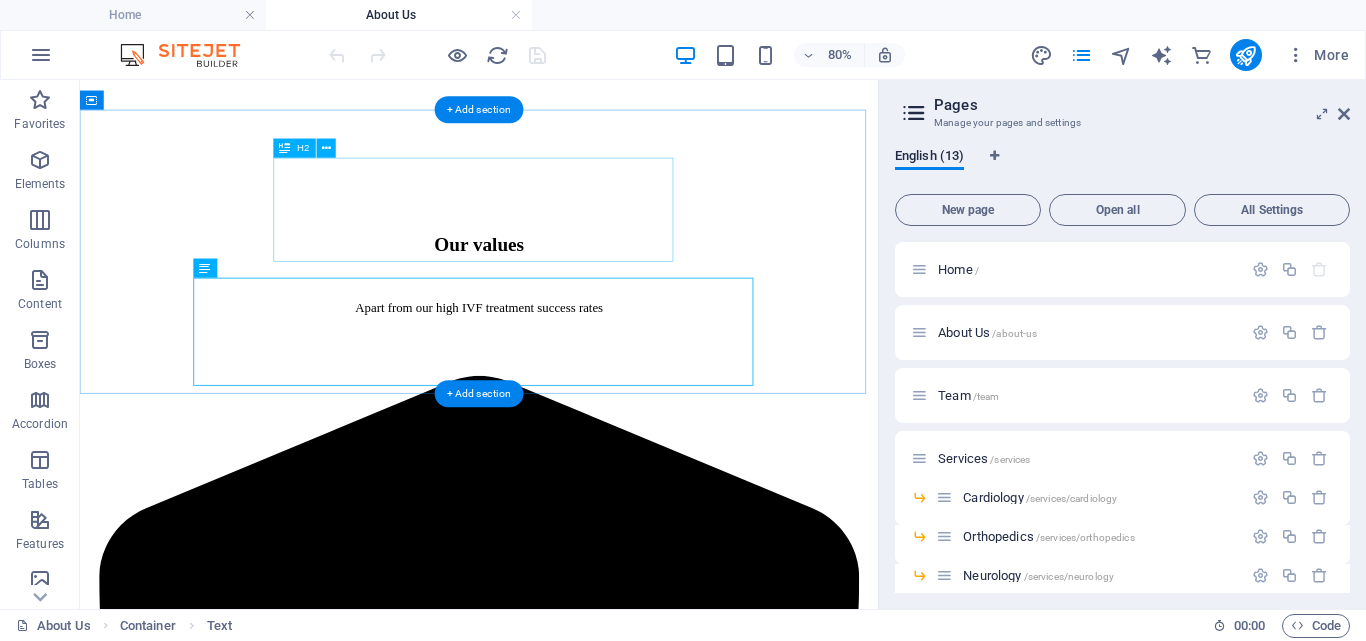 click on "What lead us to what we are [DATE]" at bounding box center (579, 3780) 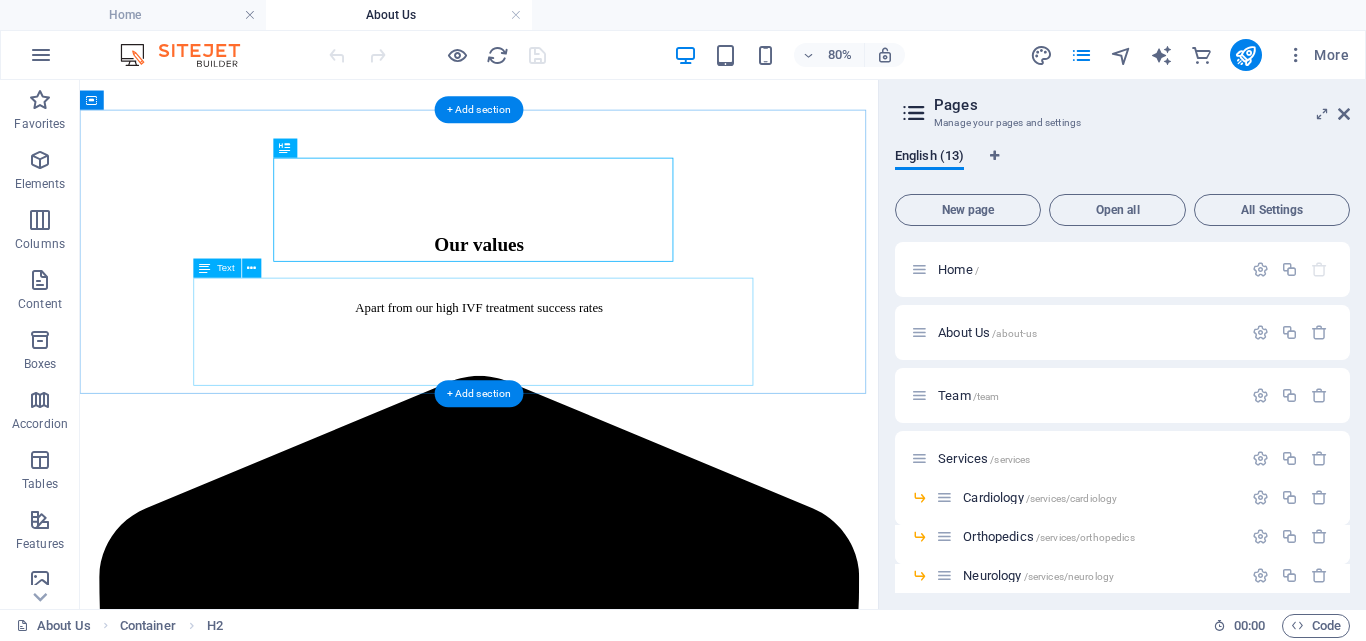 click on "Lorem ipsum dolor sit amet, consectetur adipiscing elit. Nisl scelerisque suspendisse mi varius phasellus. Mauris ut est quisque at facilisi suscipit pellentesque at viverra. At vel quis ullamcorper ut suspendisse eget non sagittis." at bounding box center (579, 3893) 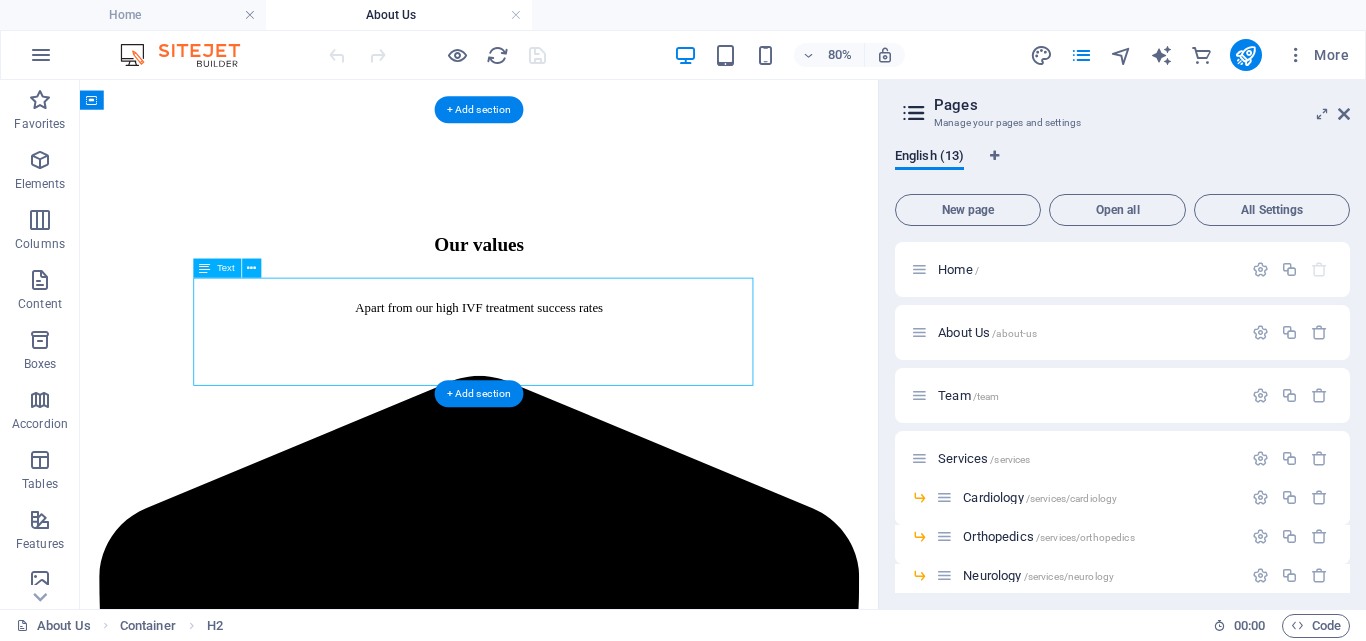 click on "Lorem ipsum dolor sit amet, consectetur adipiscing elit. Nisl scelerisque suspendisse mi varius phasellus. Mauris ut est quisque at facilisi suscipit pellentesque at viverra. At vel quis ullamcorper ut suspendisse eget non sagittis." at bounding box center (579, 3893) 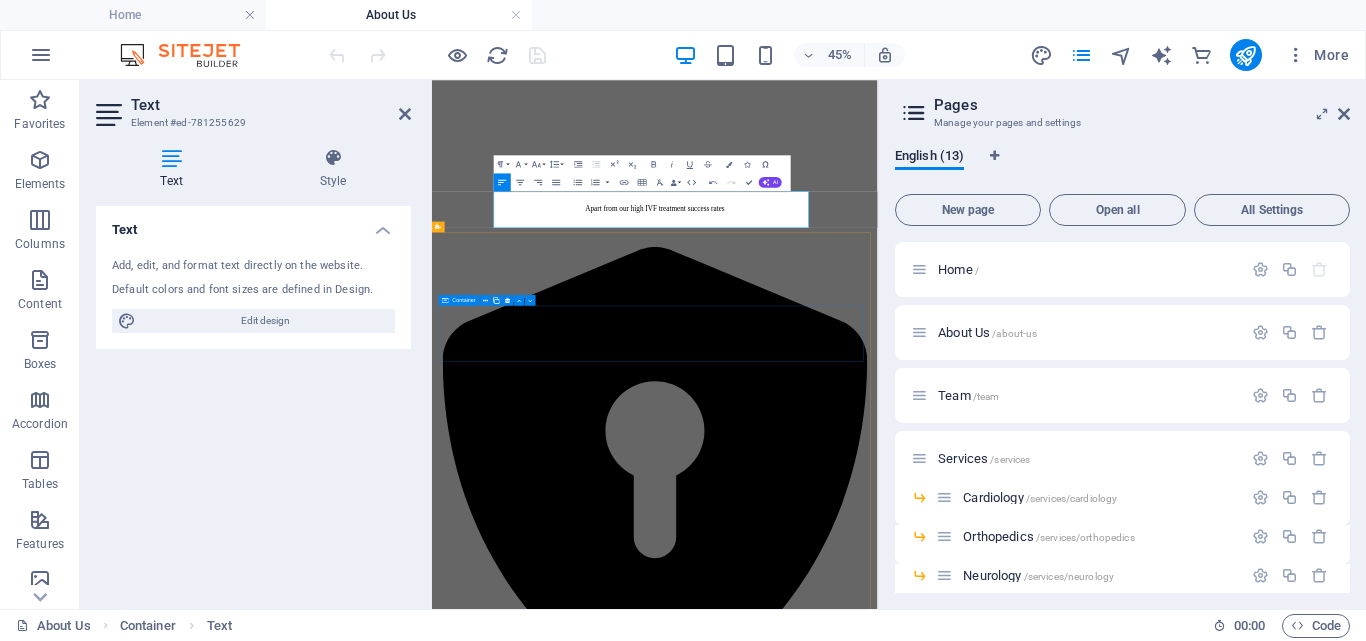 click on "2013 Welcomed two new doctors to the team" at bounding box center [927, 4116] 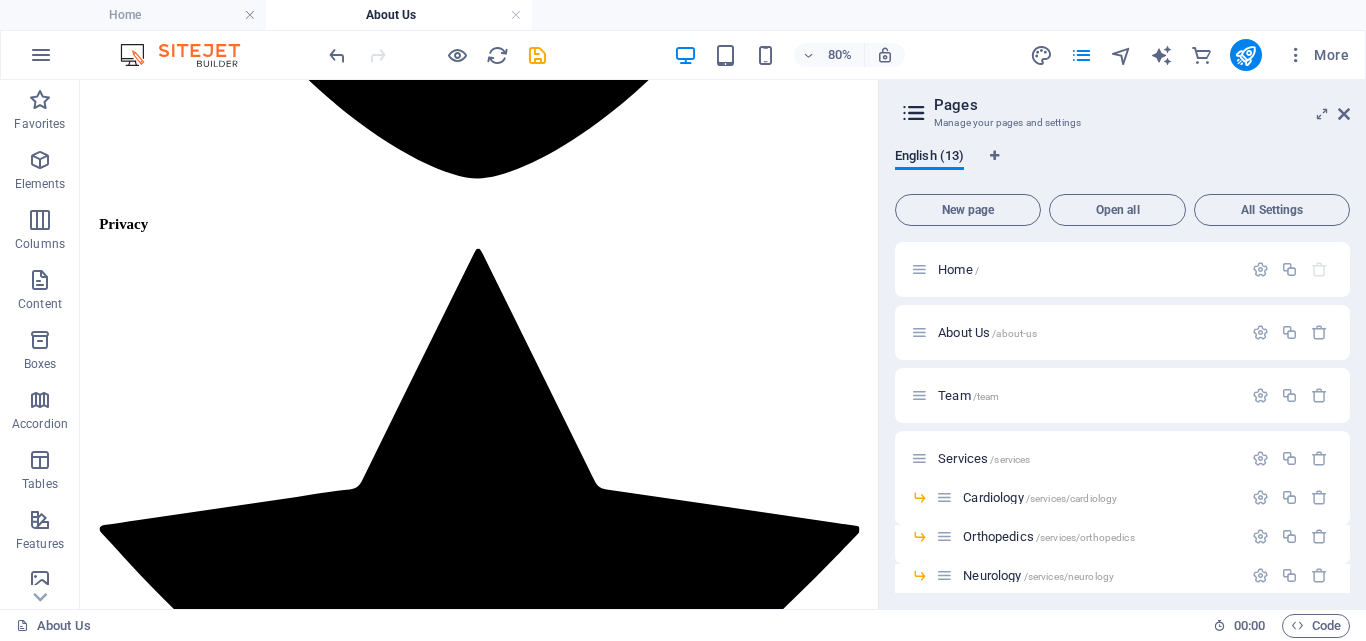 scroll, scrollTop: 2631, scrollLeft: 0, axis: vertical 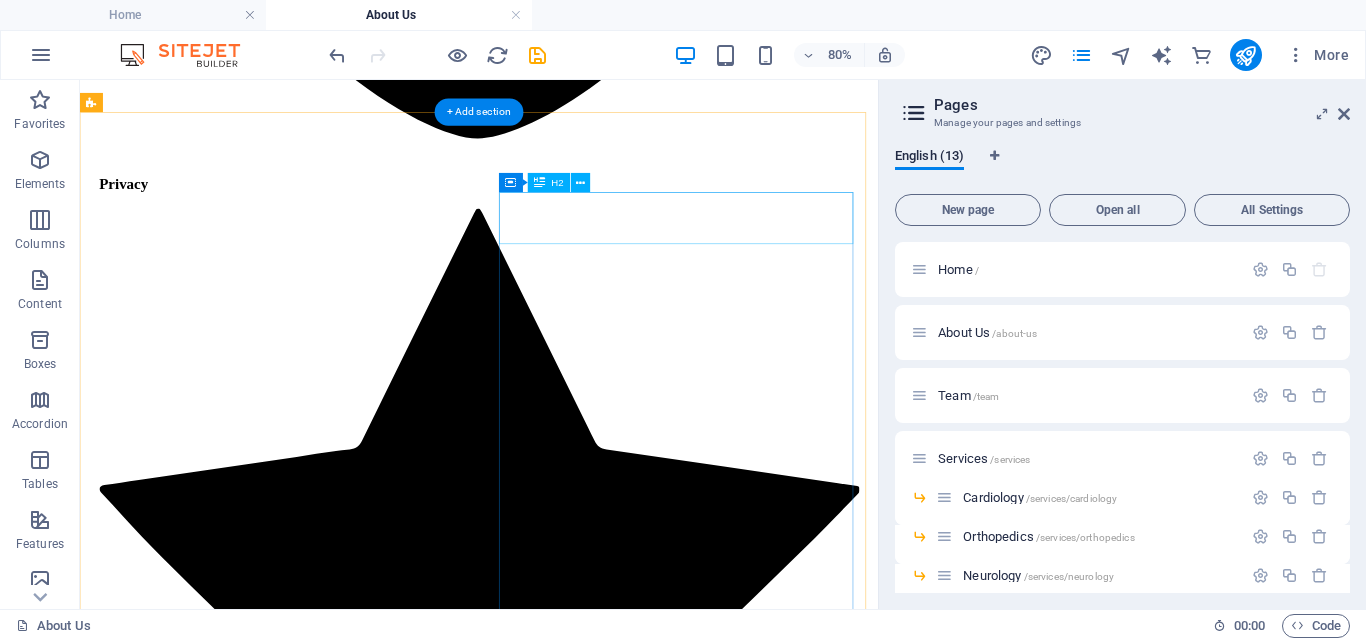 click on "Get to know us" at bounding box center [579, 4497] 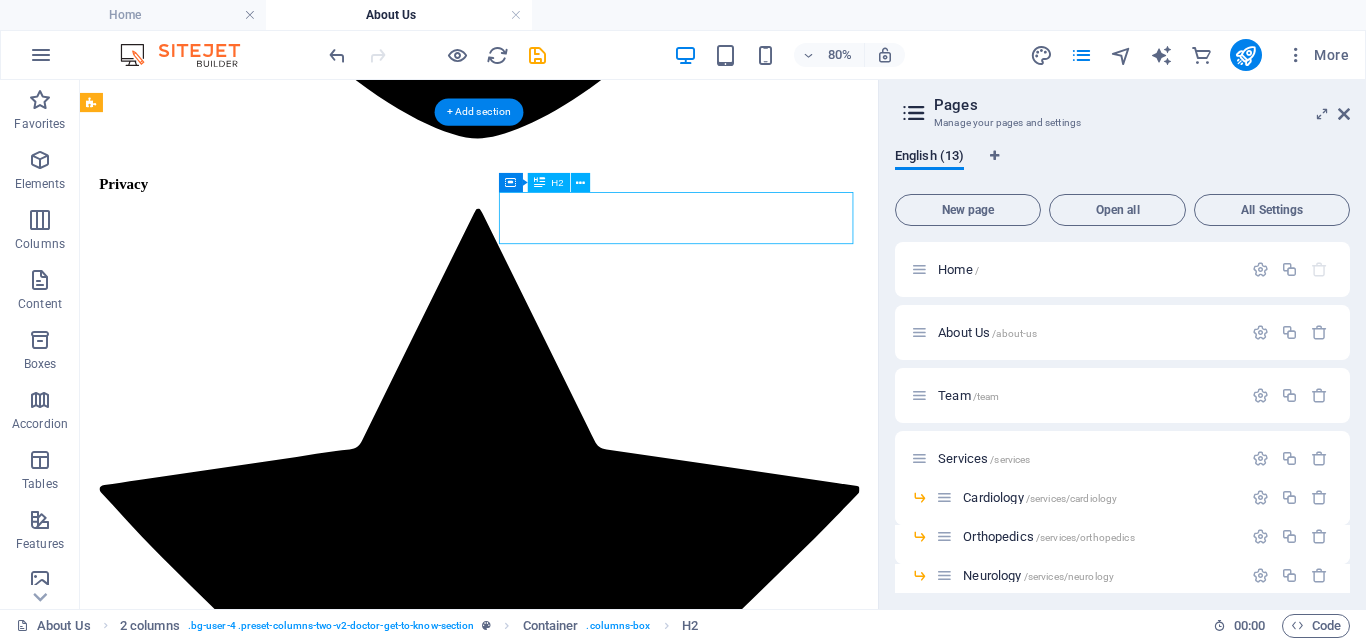 click on "Get to know us" at bounding box center (579, 4497) 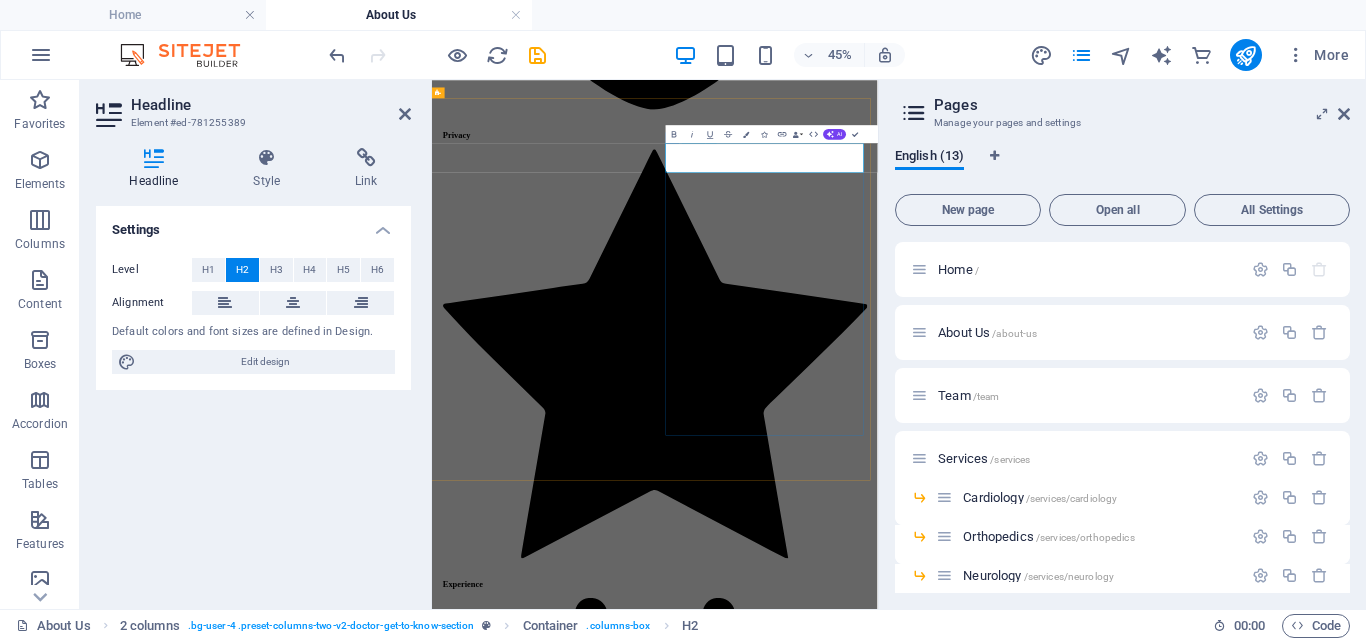 click on "Get to know us" at bounding box center [927, 4469] 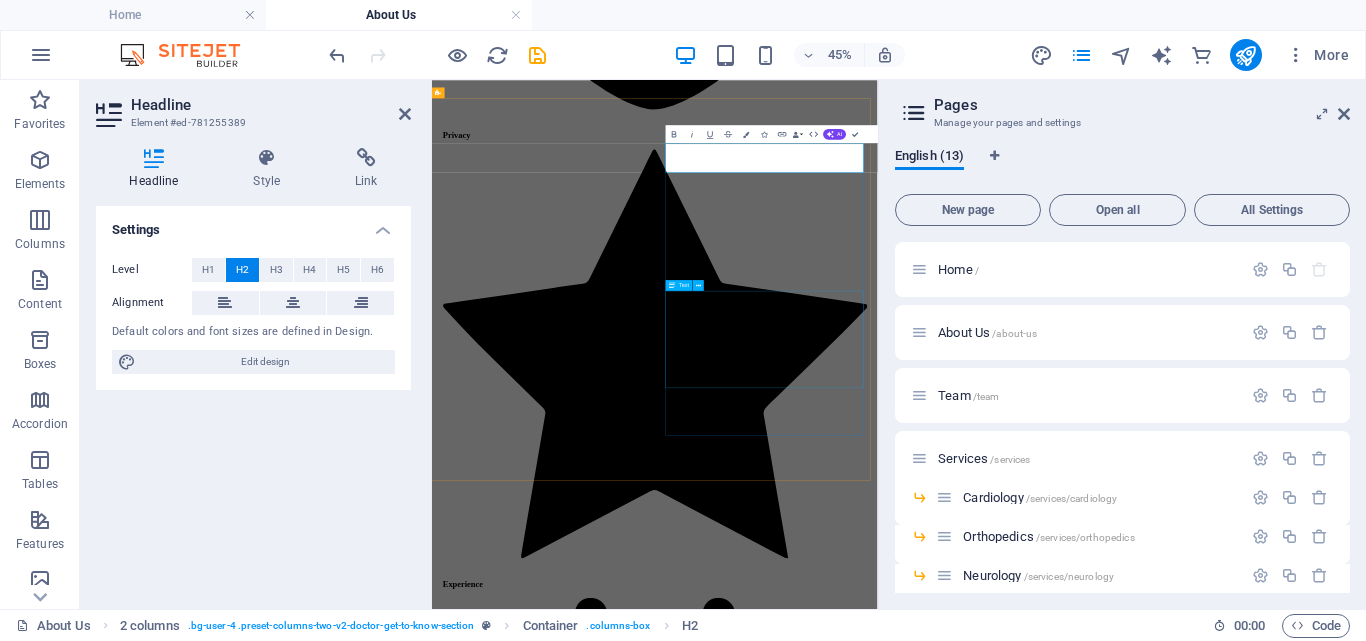 click on "Lorem ipsum dolor sit amet, consectetur adipiscing elit. Nisl scelerisque suspendisse mi varius phasellus. Vitae accumsan scelerisque ut luctus aliquam lorem. Consectetur vel sempe feugiat dolor vestibulum varius est.  Mauris ut est quisque at facilisi suscipit pellentesque at viverra. At vel quis ullamcorper ut suspendisse eget." at bounding box center [927, 4694] 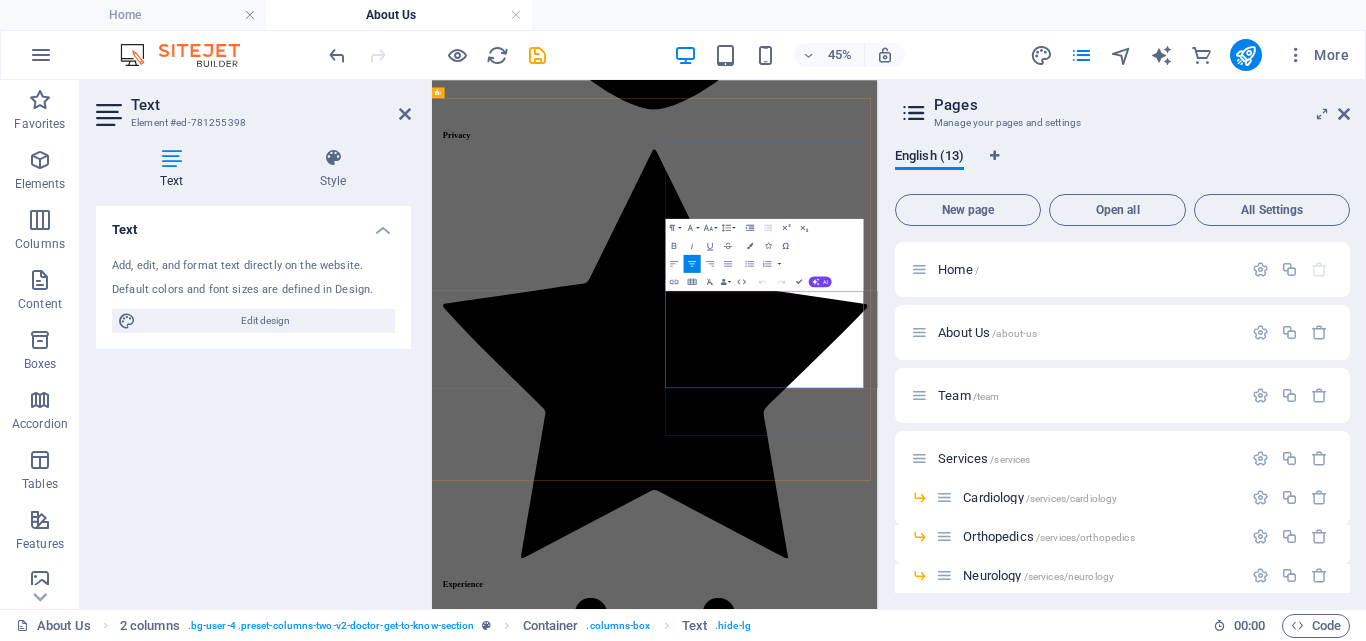 click on "Lorem ipsum dolor sit amet, consectetur adipiscing elit. Nisl scelerisque suspendisse mi varius phasellus. Vitae accumsan scelerisque ut luctus aliquam lorem. Consectetur vel sempe feugiat dolor vestibulum varius est." at bounding box center [927, 4677] 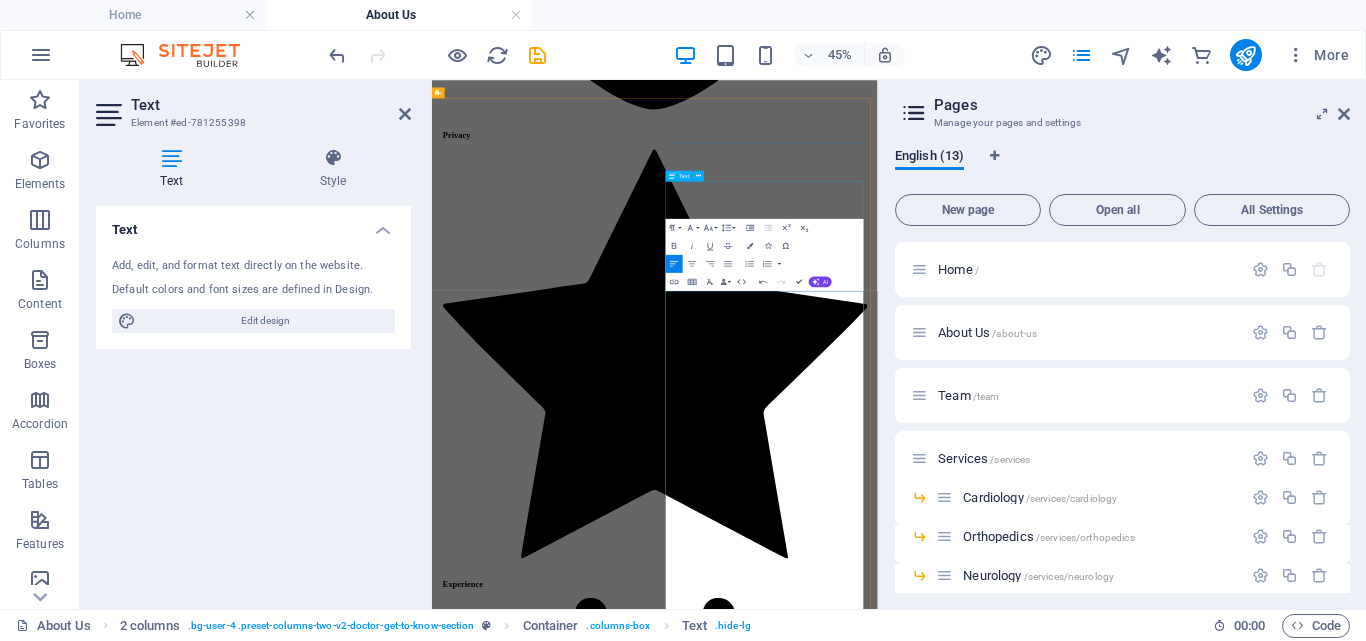click on "Lorem ipsum dolor sit amet, consectetur adipiscing elit. Nisl scelerisque suspendisse mi varius phasellus. Vitae accumsan scelerisque ut luctus aliquam lorem. Consectetur vel sempe feugiat dolor vestibulum varius est.  Mauris ut est quisque at facilisi suscipit pellentesque at viverra. At vel quis ullamcorper ut suspendisse eget." at bounding box center [927, 4591] 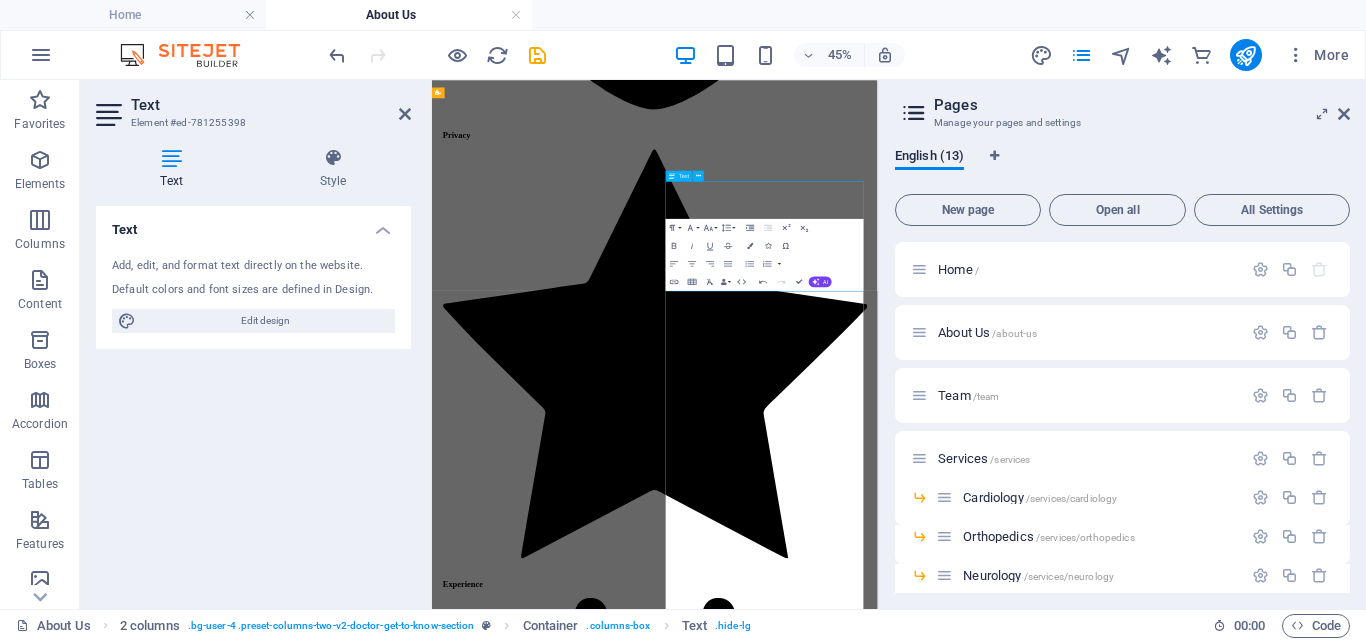 click on "Lorem ipsum dolor sit amet, consectetur adipiscing elit. Nisl scelerisque suspendisse mi varius phasellus. Vitae accumsan scelerisque ut luctus aliquam lorem. Consectetur vel sempe feugiat dolor vestibulum varius est.  Mauris ut est quisque at facilisi suscipit pellentesque at viverra. At vel quis ullamcorper ut suspendisse eget." at bounding box center (927, 4591) 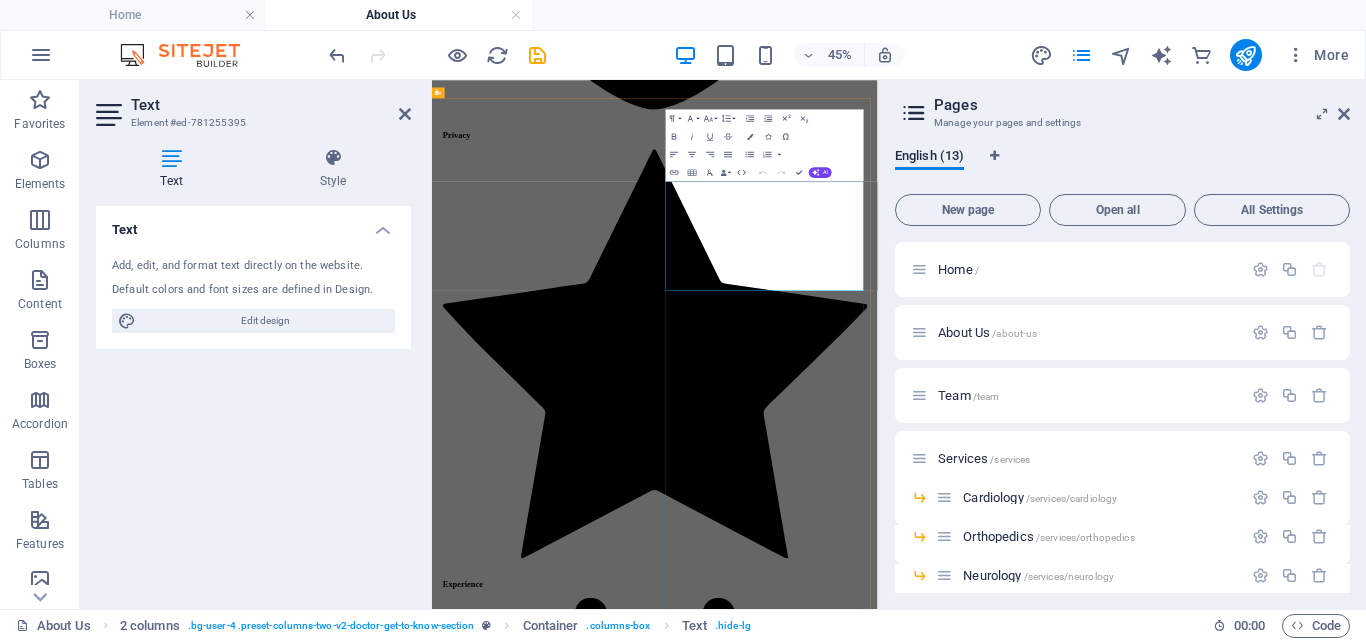click on "Lorem ipsum dolor sit amet, consectetur adipiscing elit. Nisl scelerisque suspendisse mi varius phasellus. Vitae accumsan scelerisque ut luctus aliquam lorem. Consectetur vel sempe feugiat dolor vestibulum varius est." at bounding box center (927, 4557) 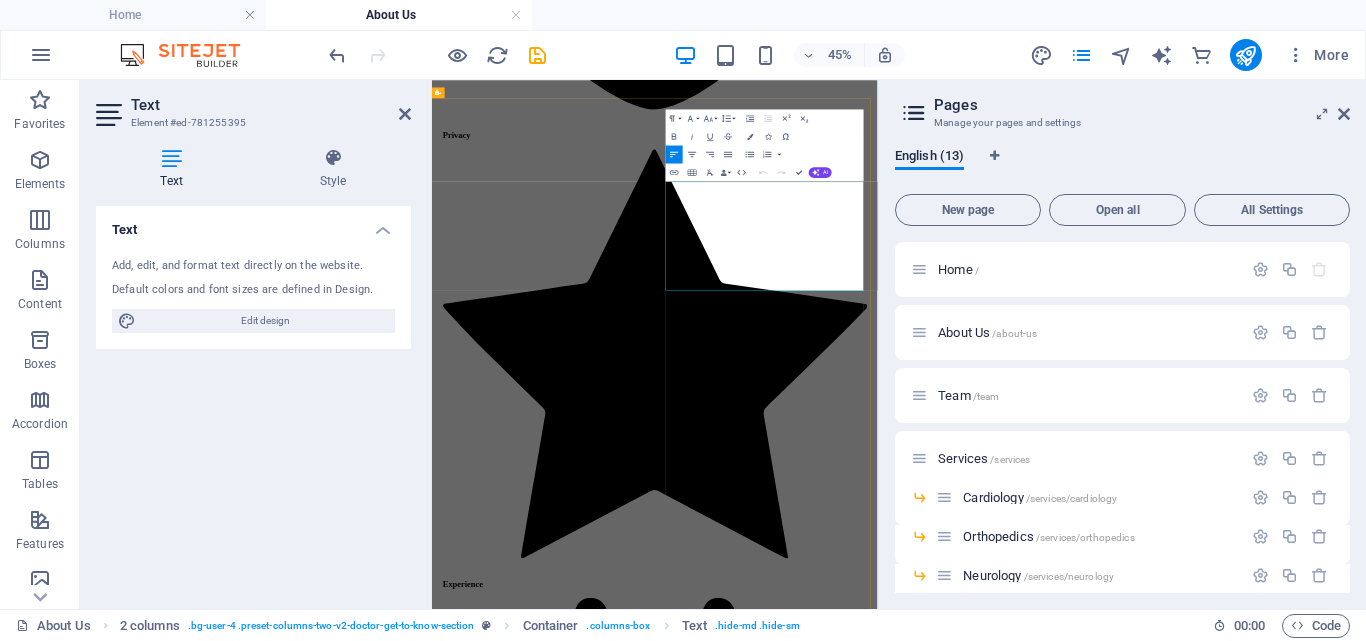 click on "Lorem ipsum dolor sit amet, consectetur adipiscing elit. Nisl scelerisque suspendisse mi varius phasellus. Vitae accumsan scelerisque ut luctus aliquam lorem. Consectetur vel sempe feugiat dolor vestibulum varius est." at bounding box center [927, 4557] 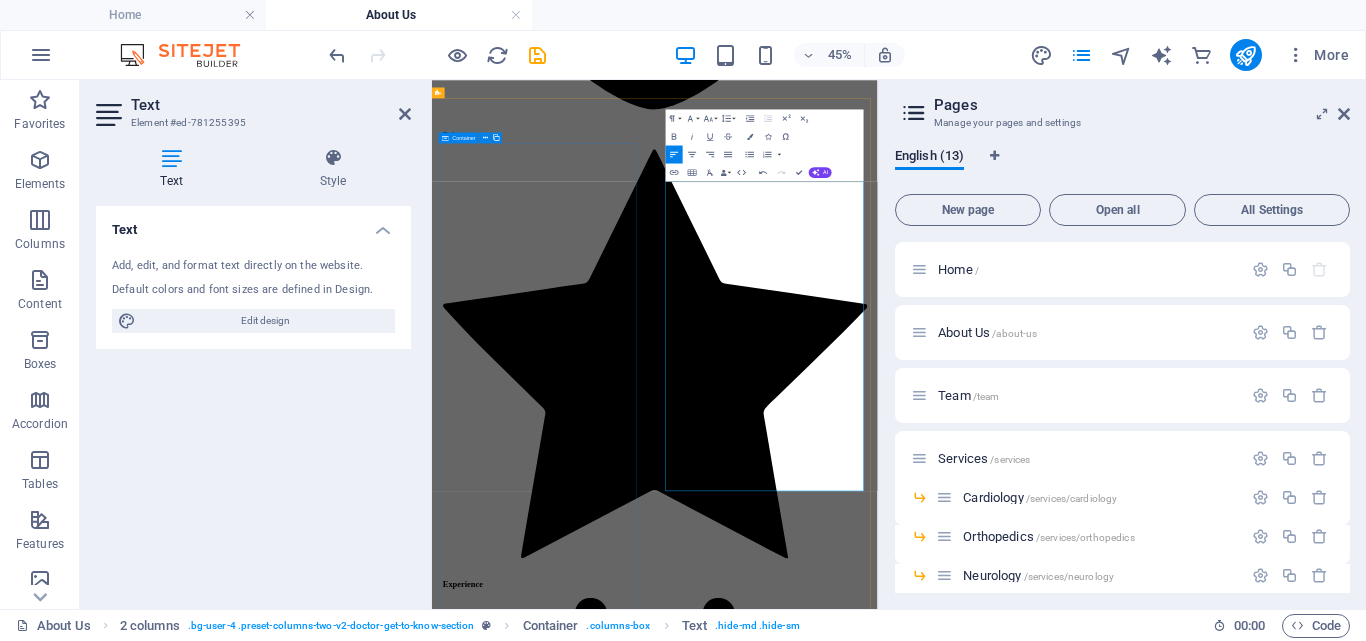 click at bounding box center (927, 4023) 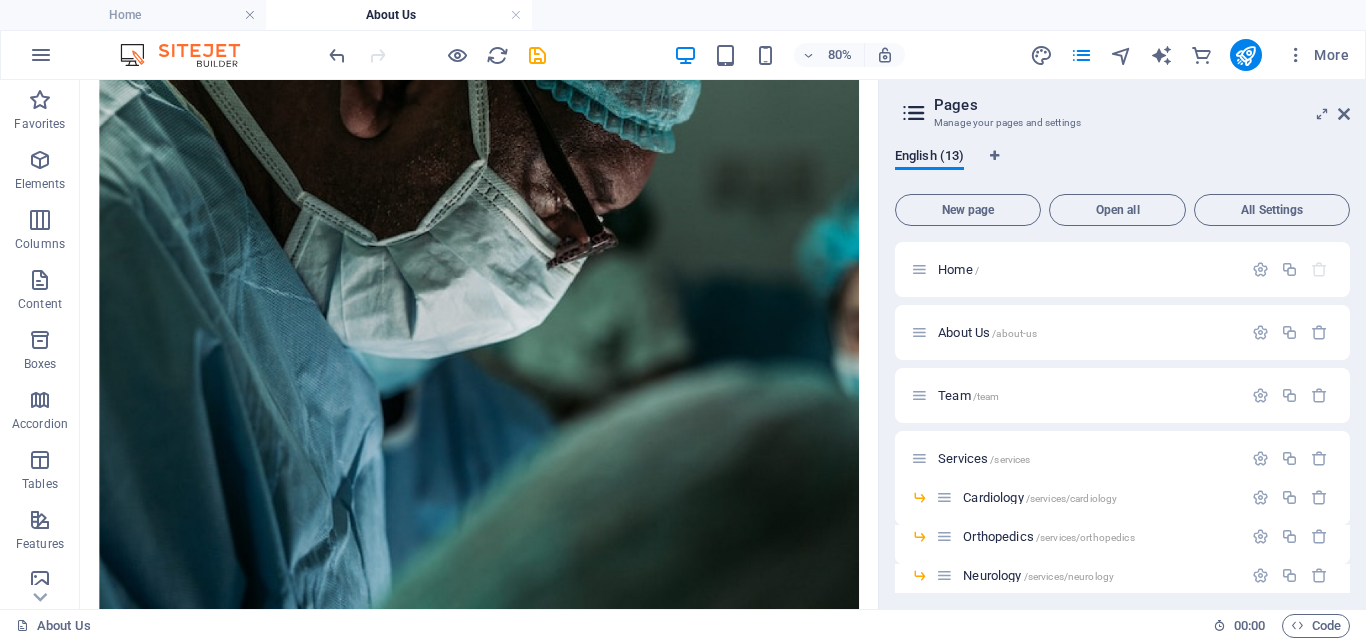 scroll, scrollTop: 6348, scrollLeft: 0, axis: vertical 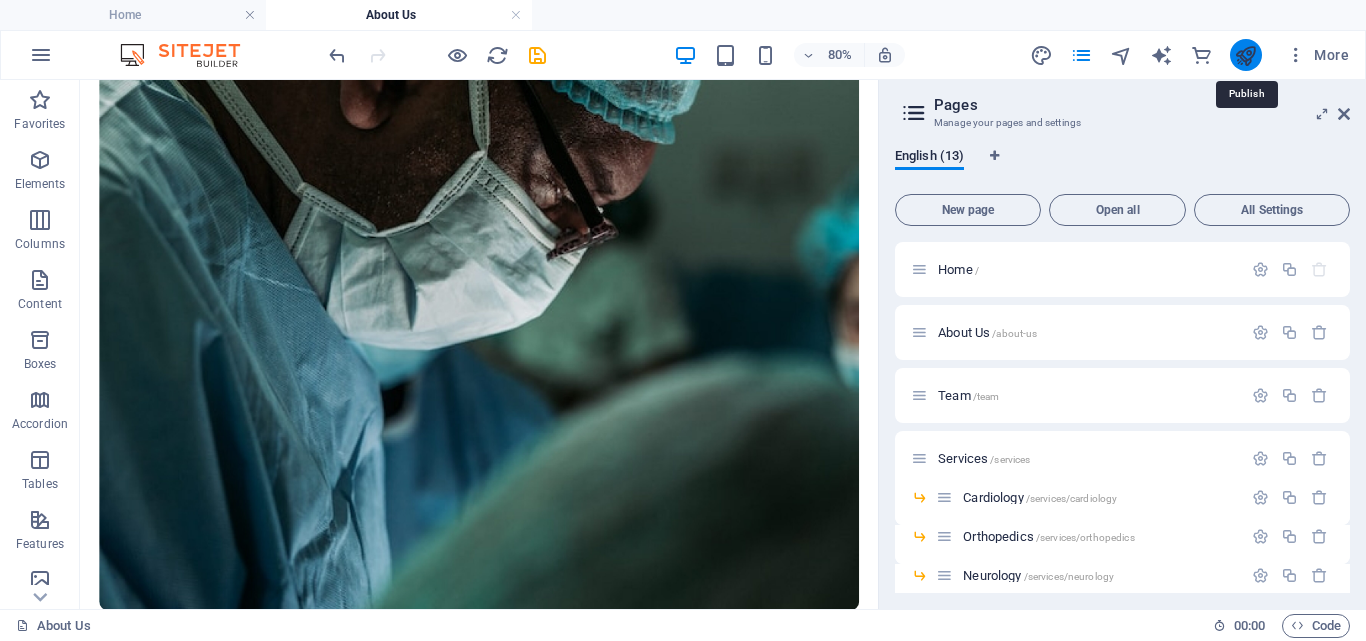 click at bounding box center (1245, 55) 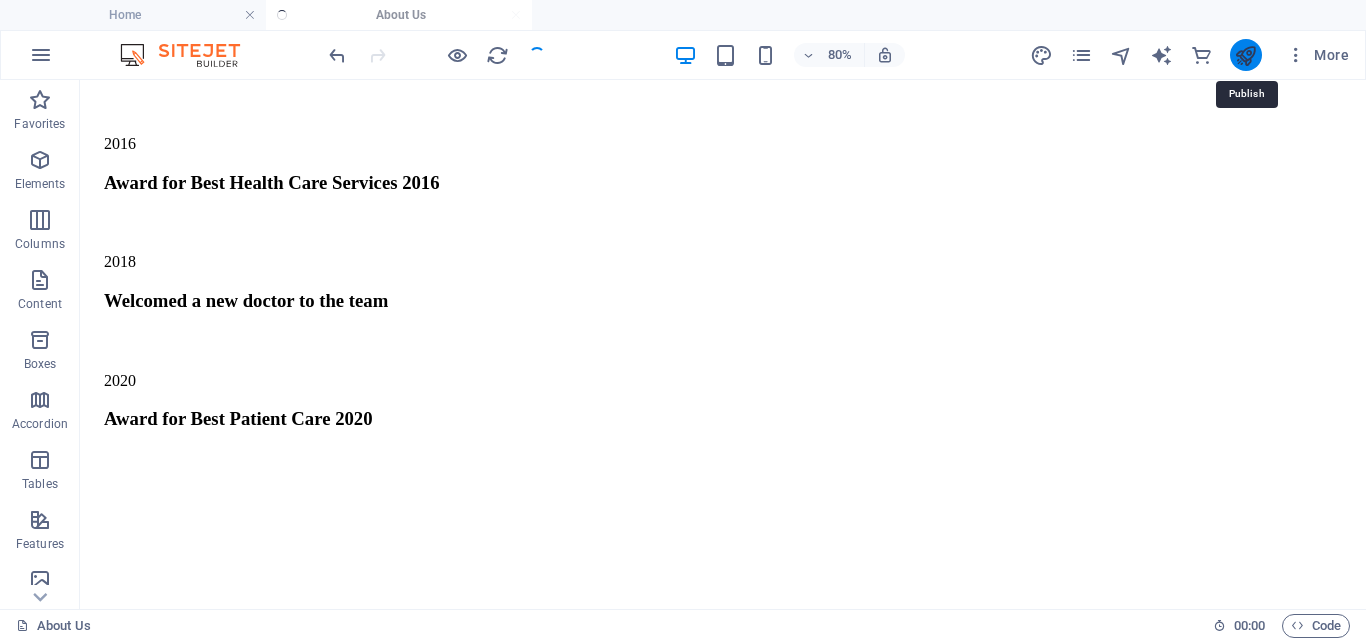 scroll, scrollTop: 6191, scrollLeft: 0, axis: vertical 